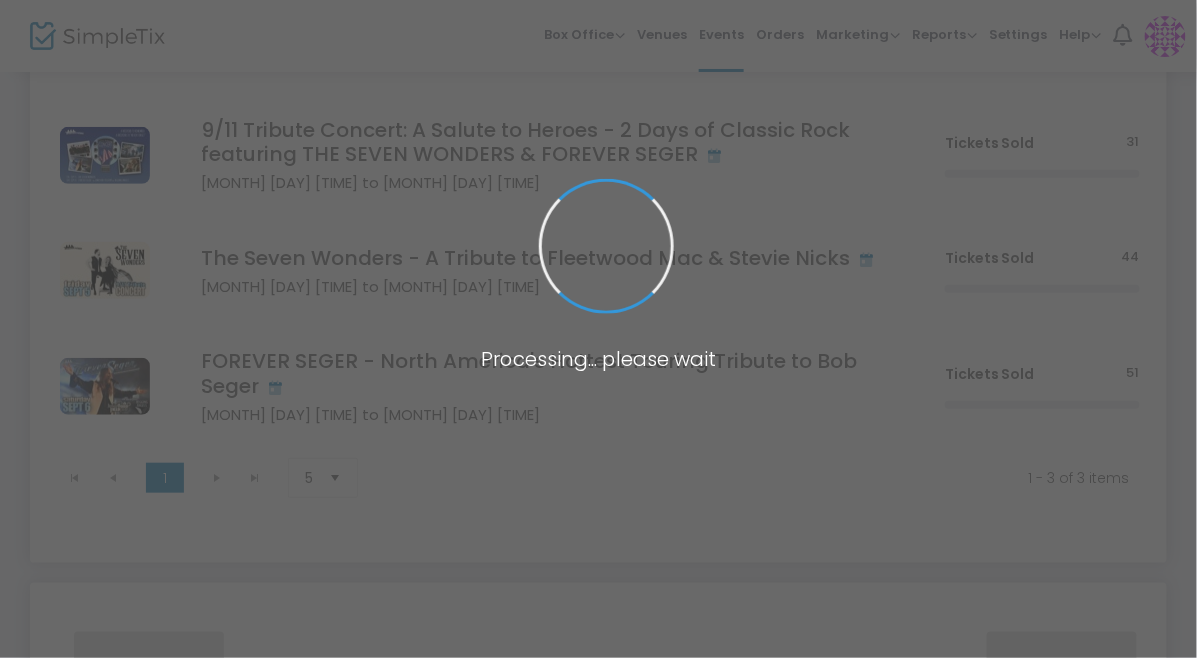 scroll, scrollTop: 238, scrollLeft: 0, axis: vertical 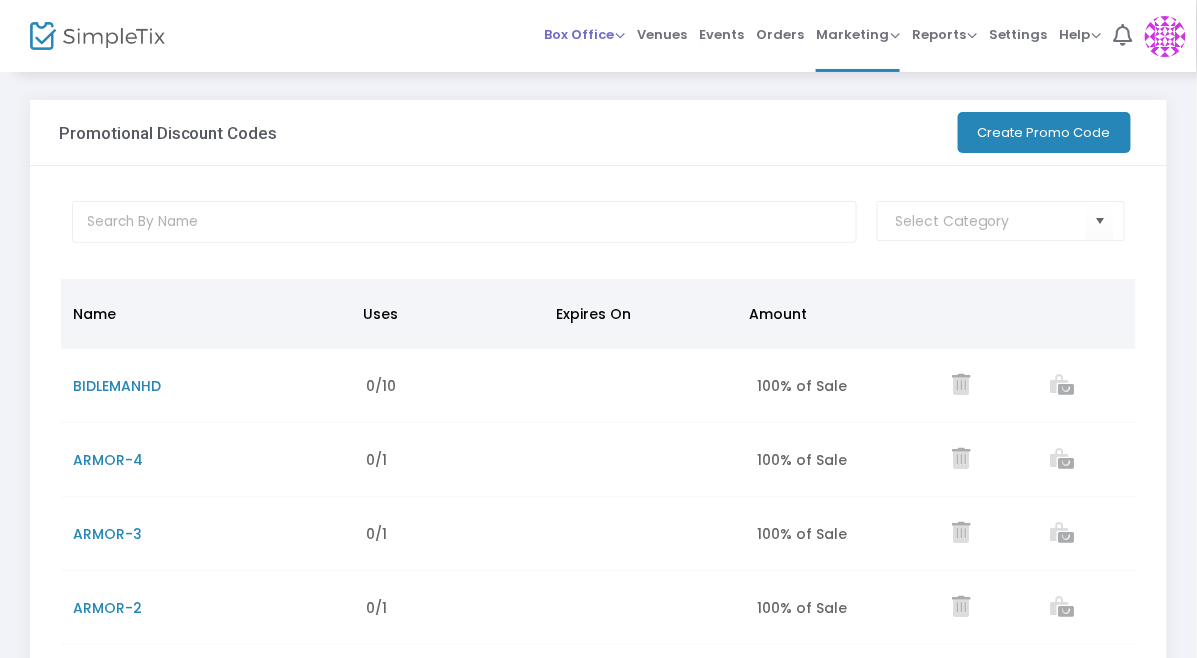 click on "Box Office" at bounding box center [584, 34] 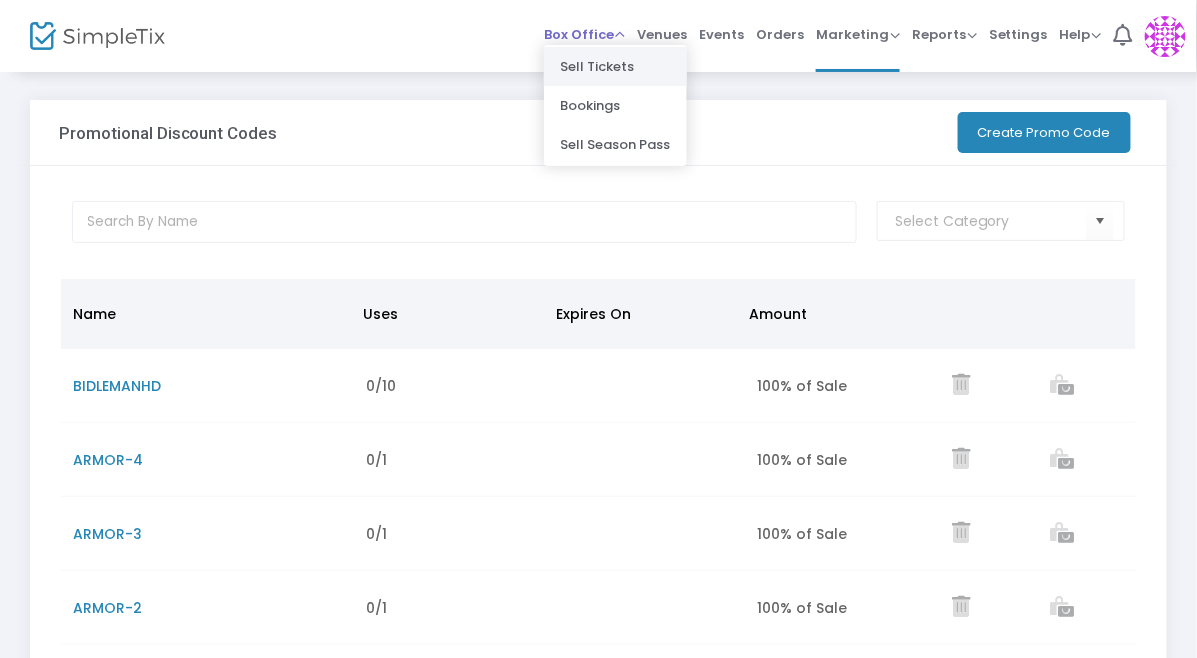 click on "Sell Tickets" at bounding box center [615, 66] 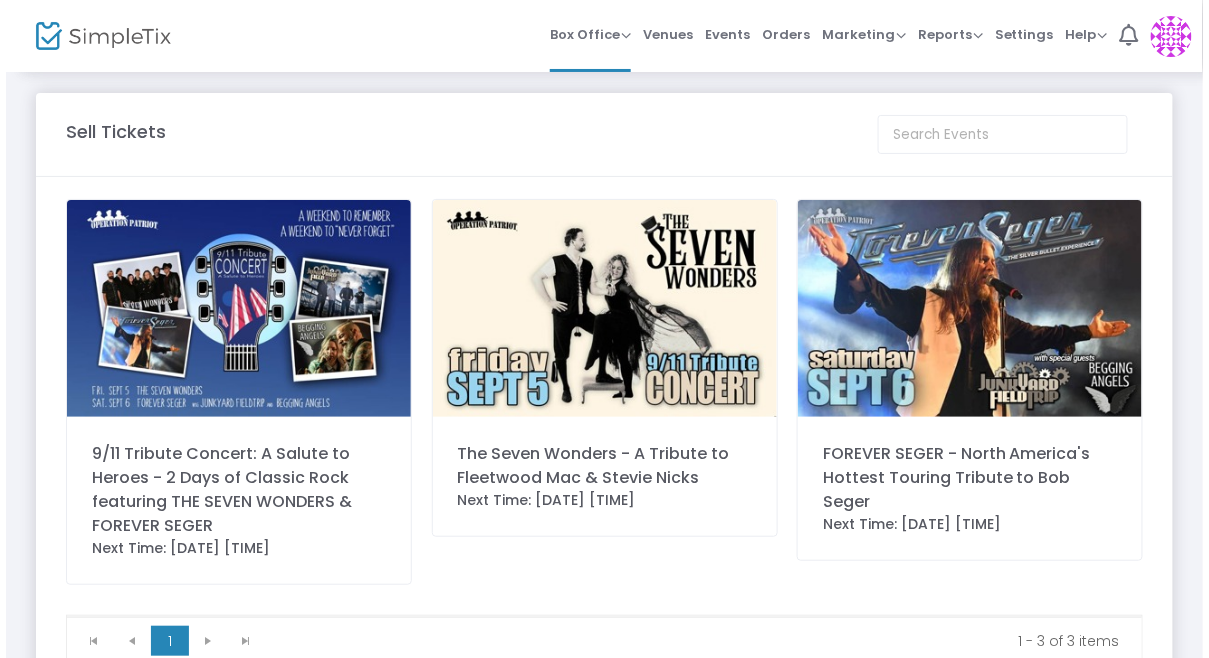 scroll, scrollTop: 0, scrollLeft: 0, axis: both 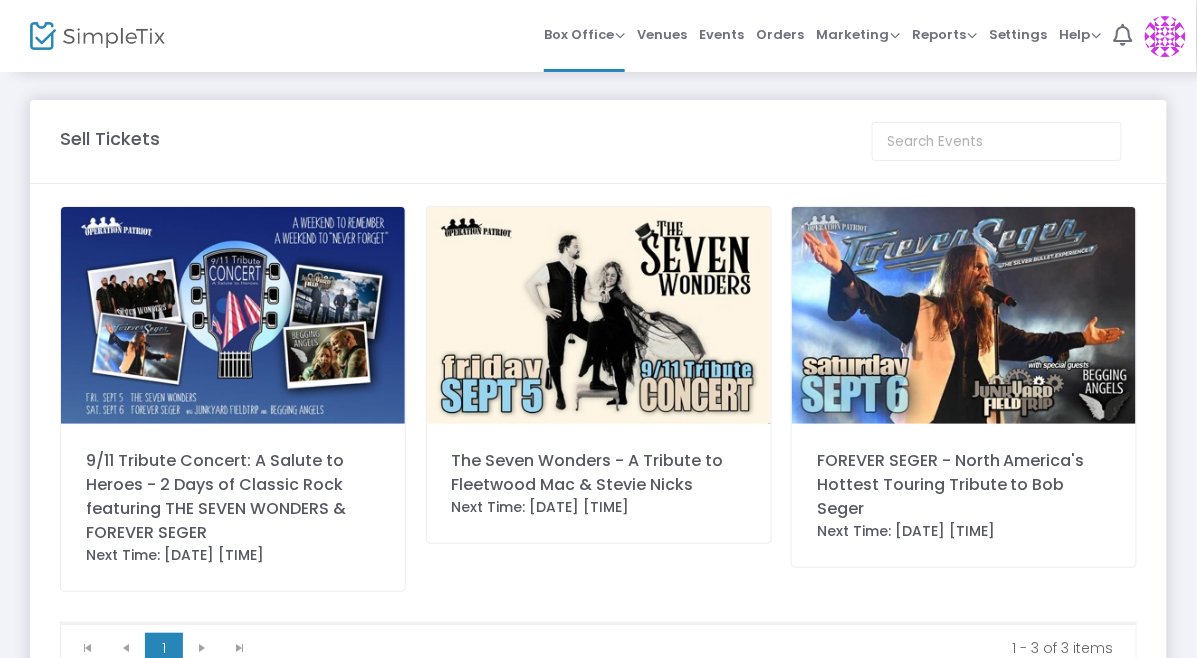 click 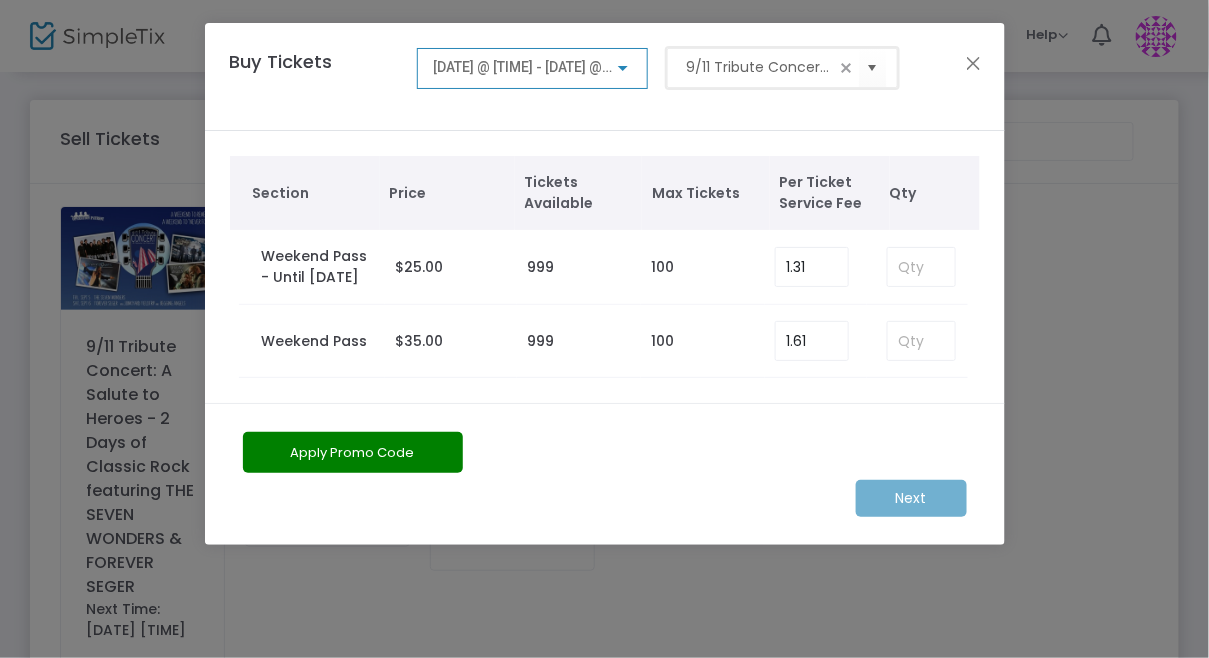 click on "9/11 Tribute Concert: A Salute to Heroes - 2 Days of Classic Rock featuring THE SEVEN WONDERS & FOREVER SEGER" at bounding box center [760, 67] 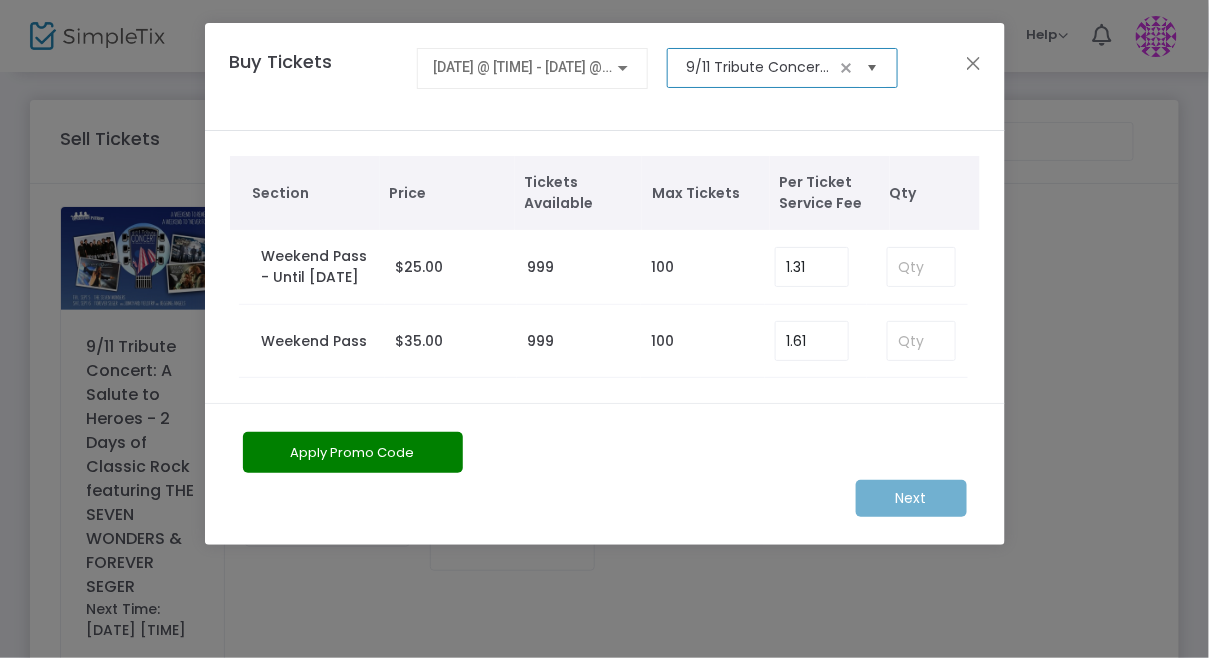 click 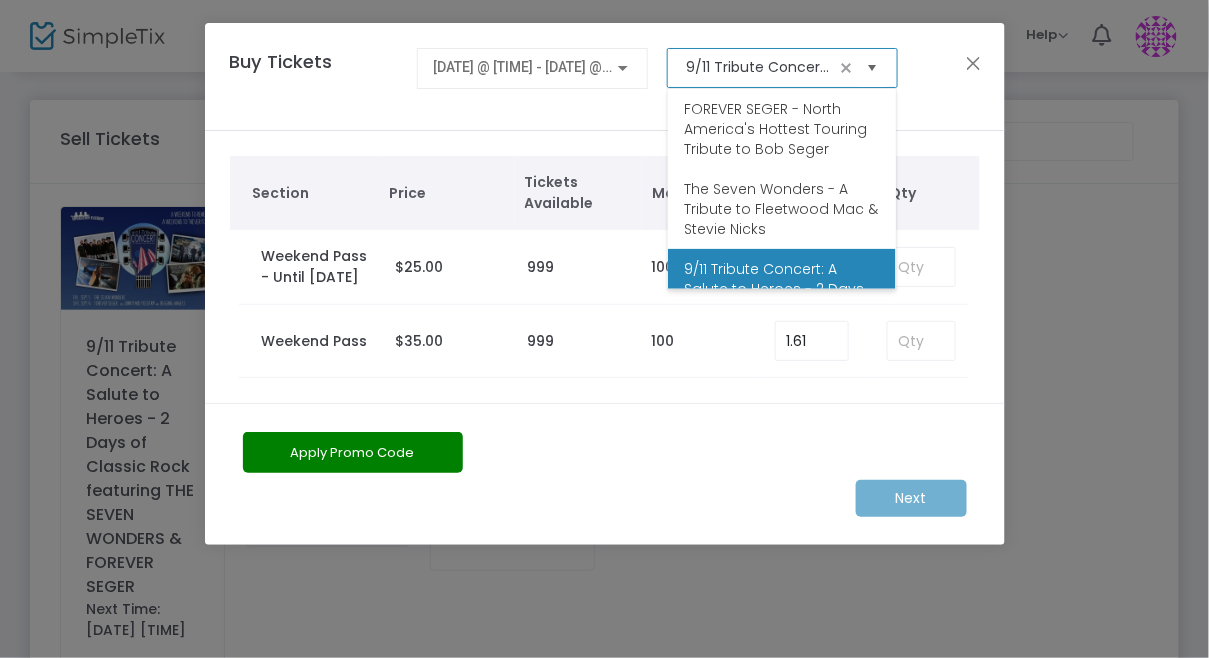 scroll, scrollTop: 80, scrollLeft: 0, axis: vertical 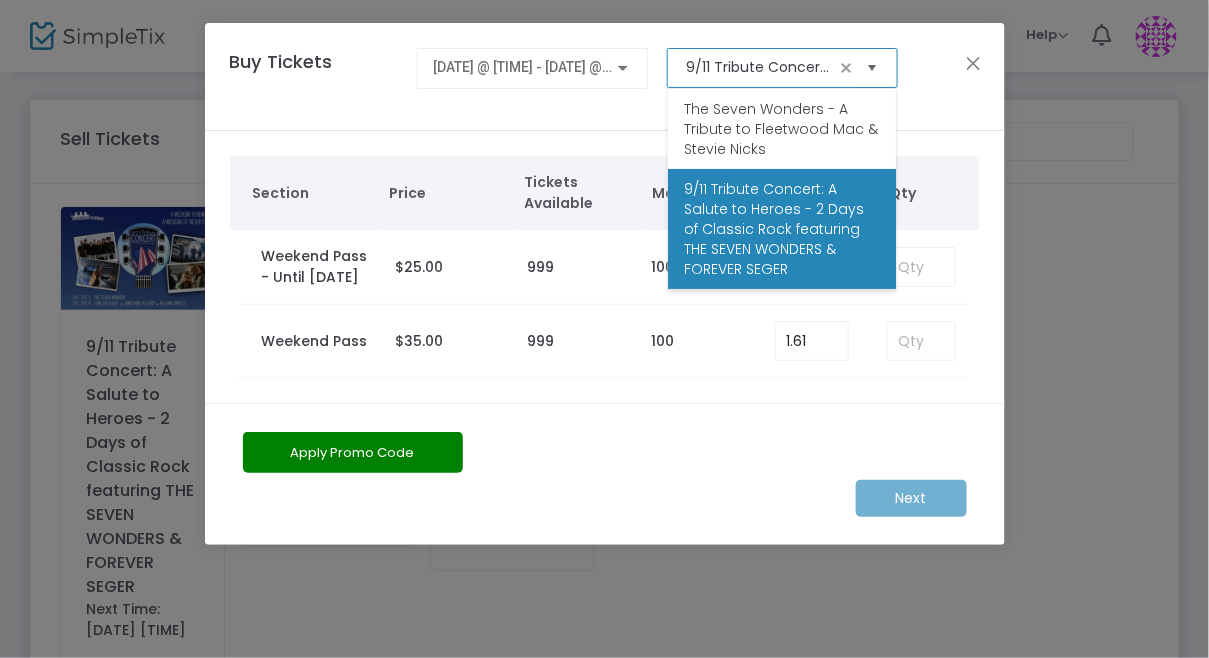 click 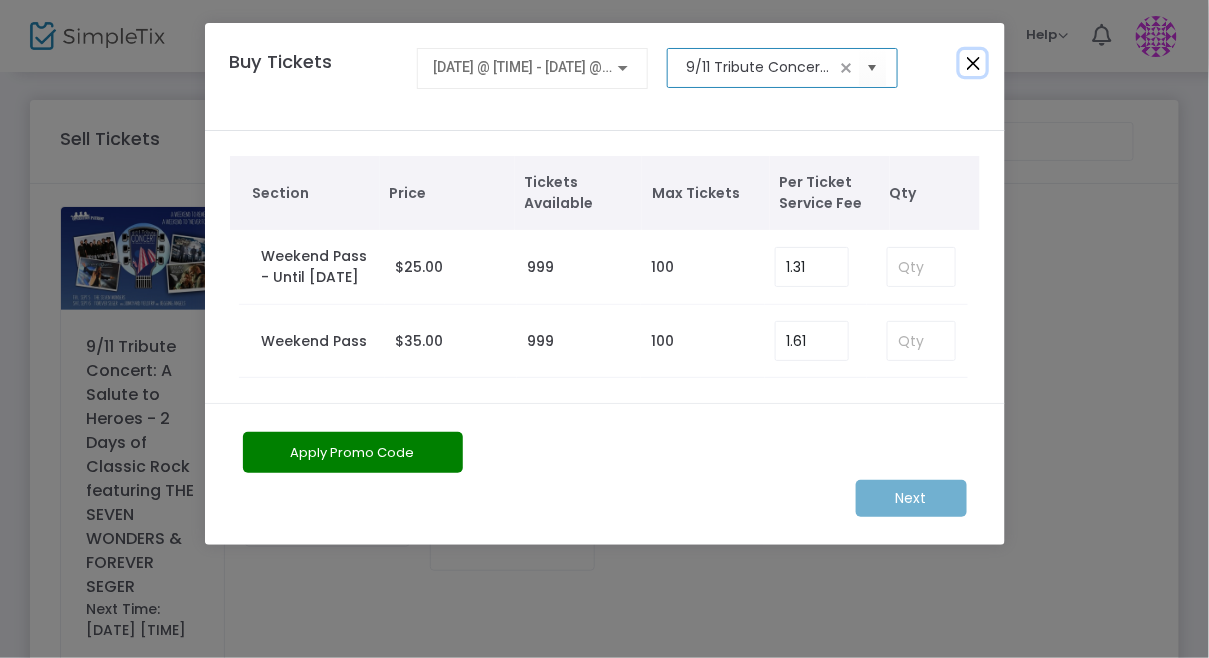 click 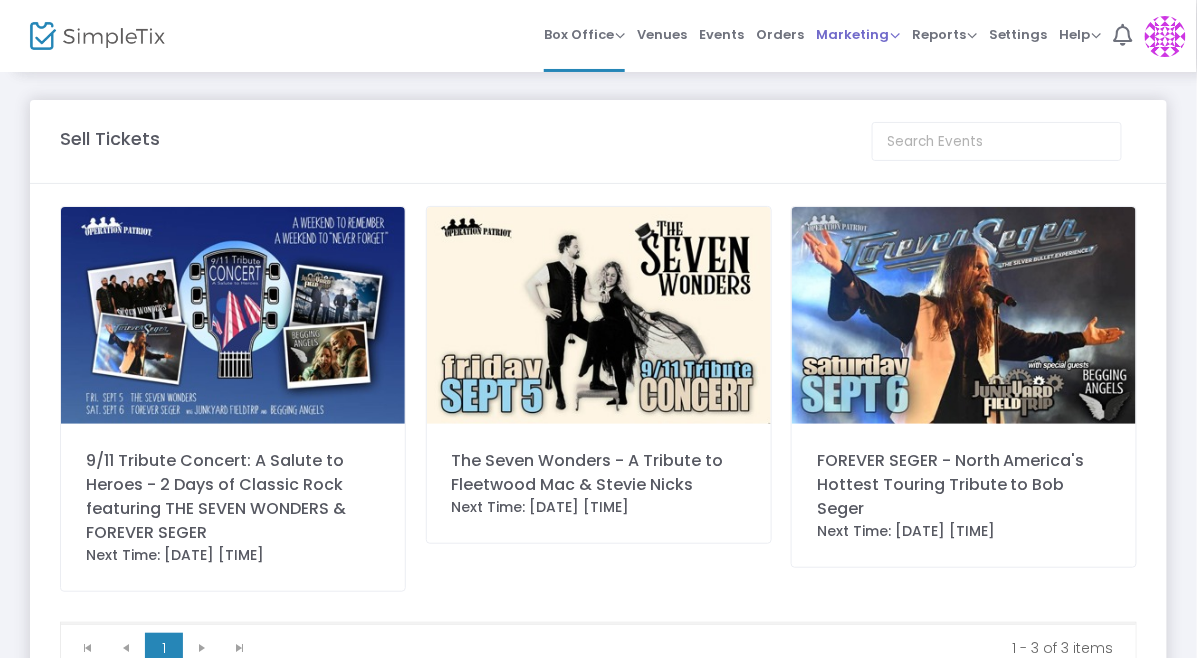 click on "Marketing" at bounding box center (858, 34) 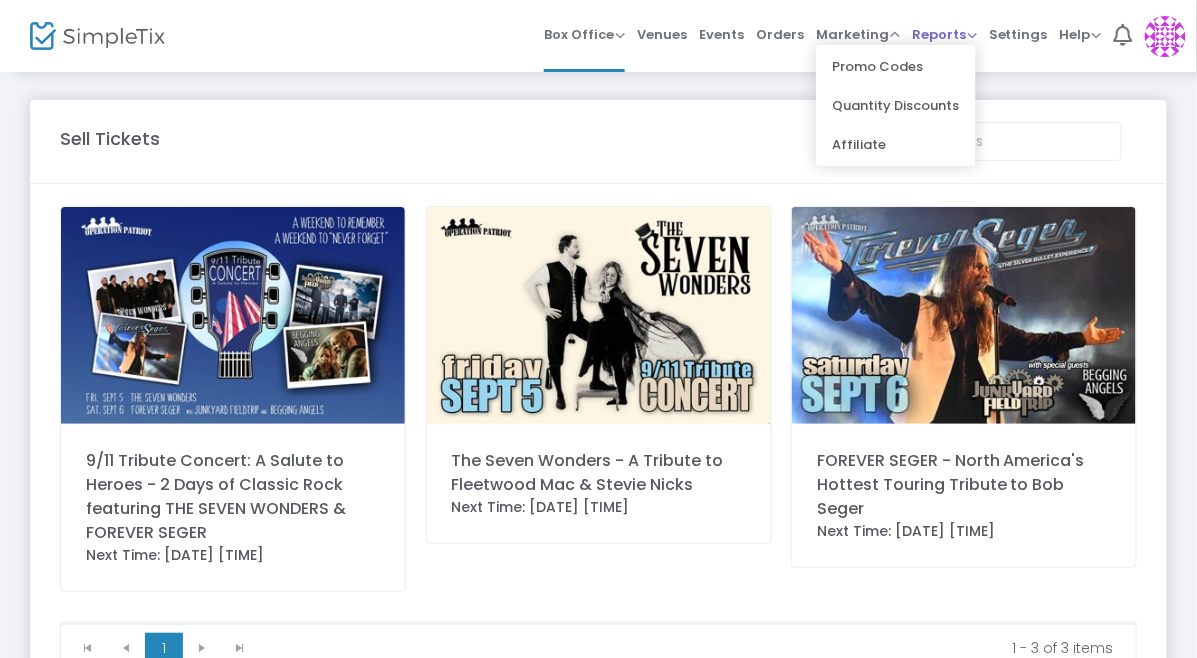 click on "Reports" at bounding box center [944, 34] 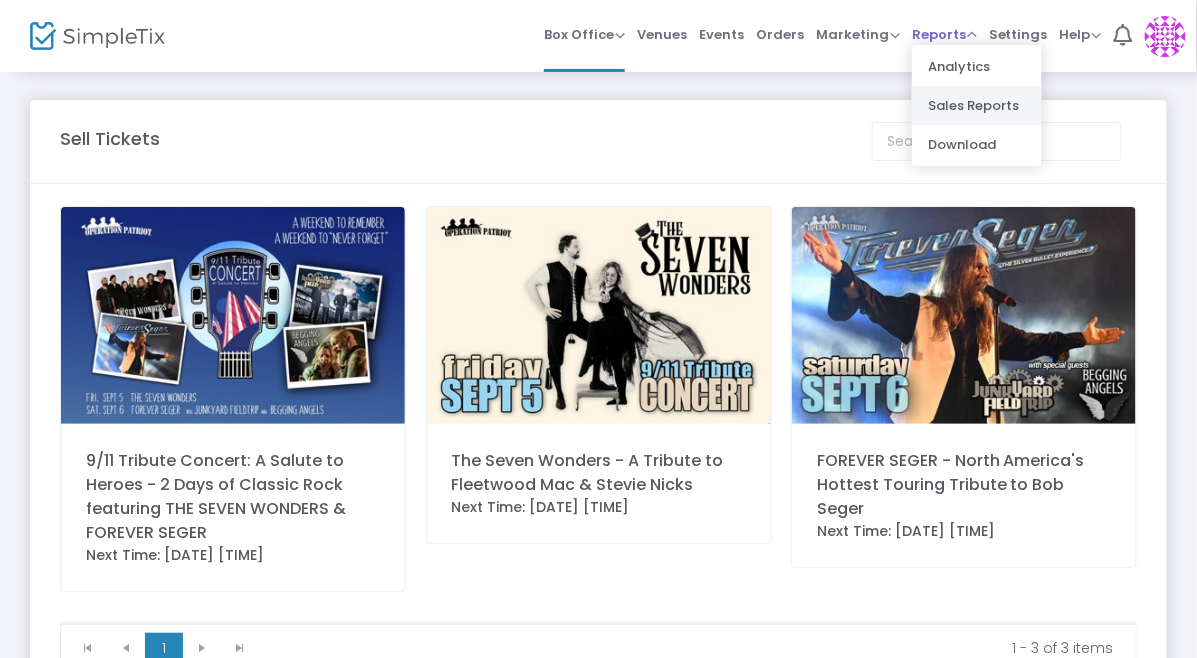 click on "Sales Reports" at bounding box center (977, 105) 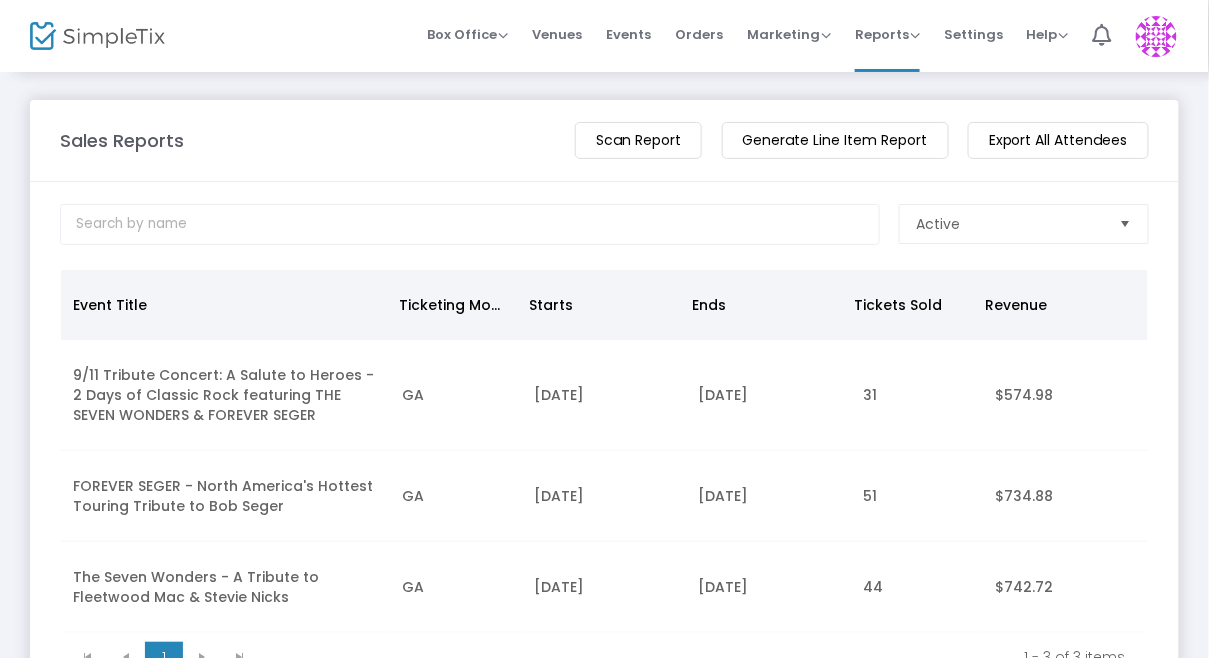 click at bounding box center (1126, 224) 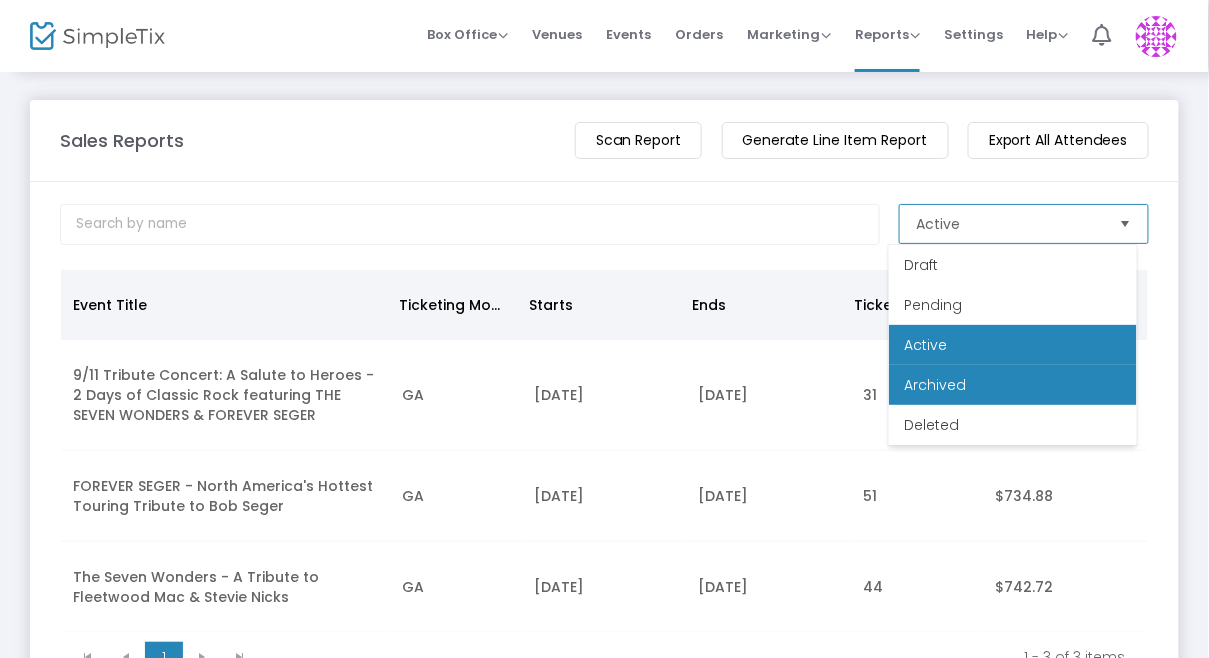 click on "Archived" at bounding box center (1013, 385) 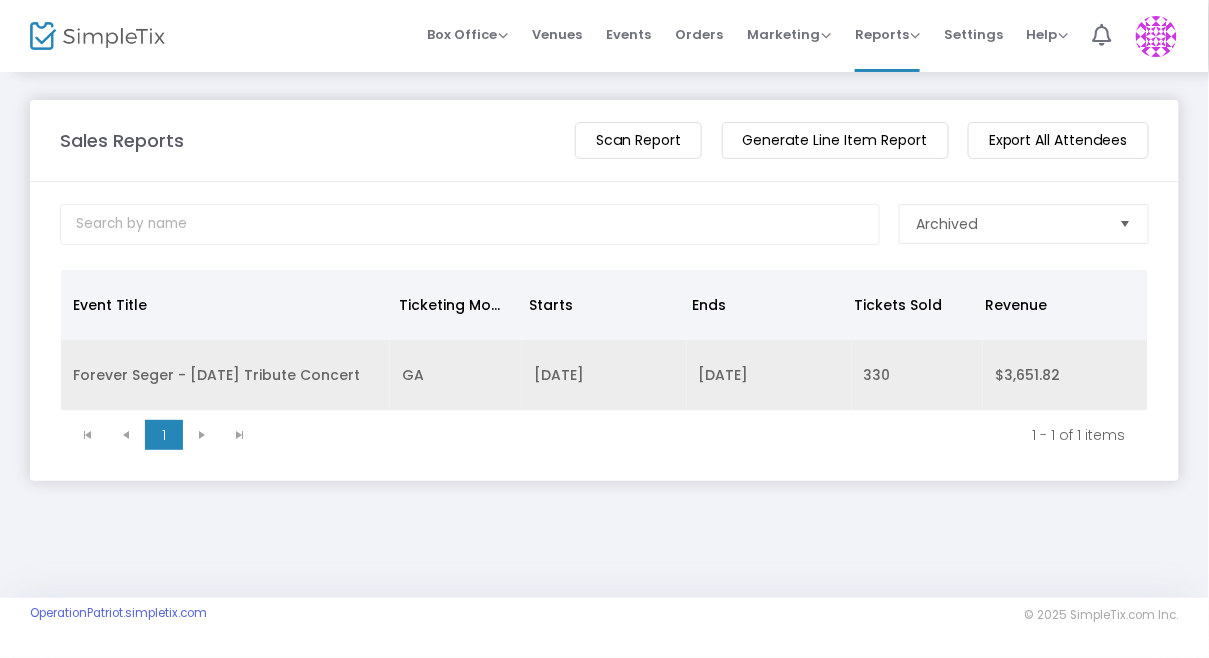 click on "Forever Seger - 9/11 Tribute Concert" 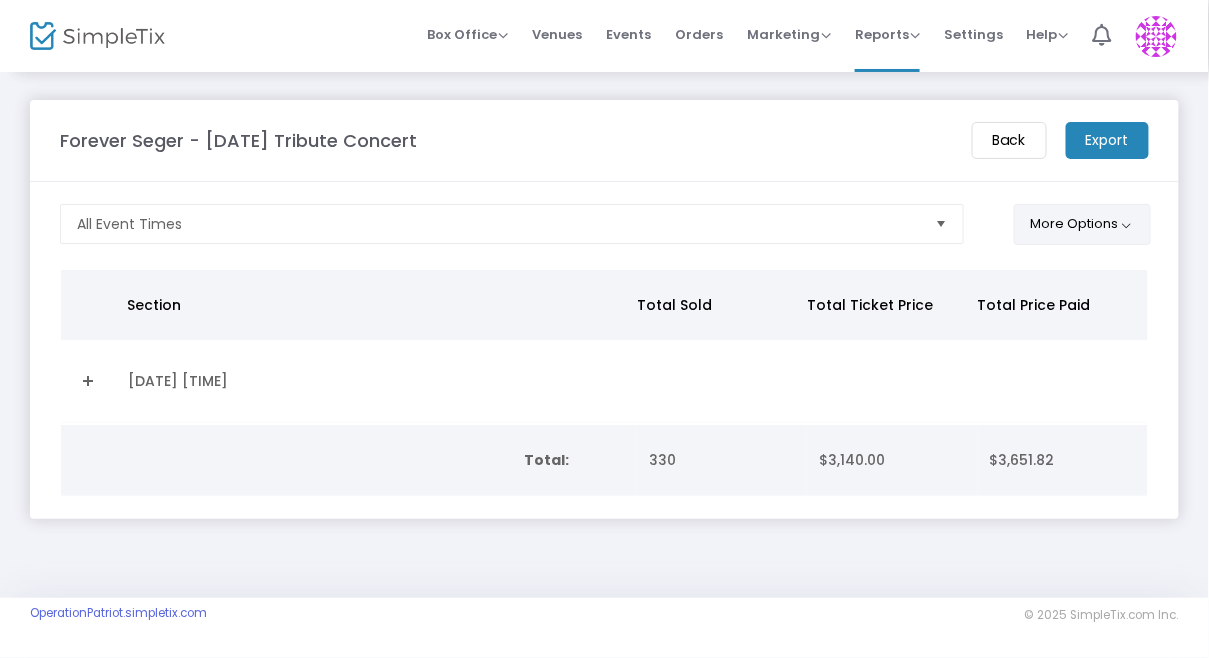 click on "More Options" 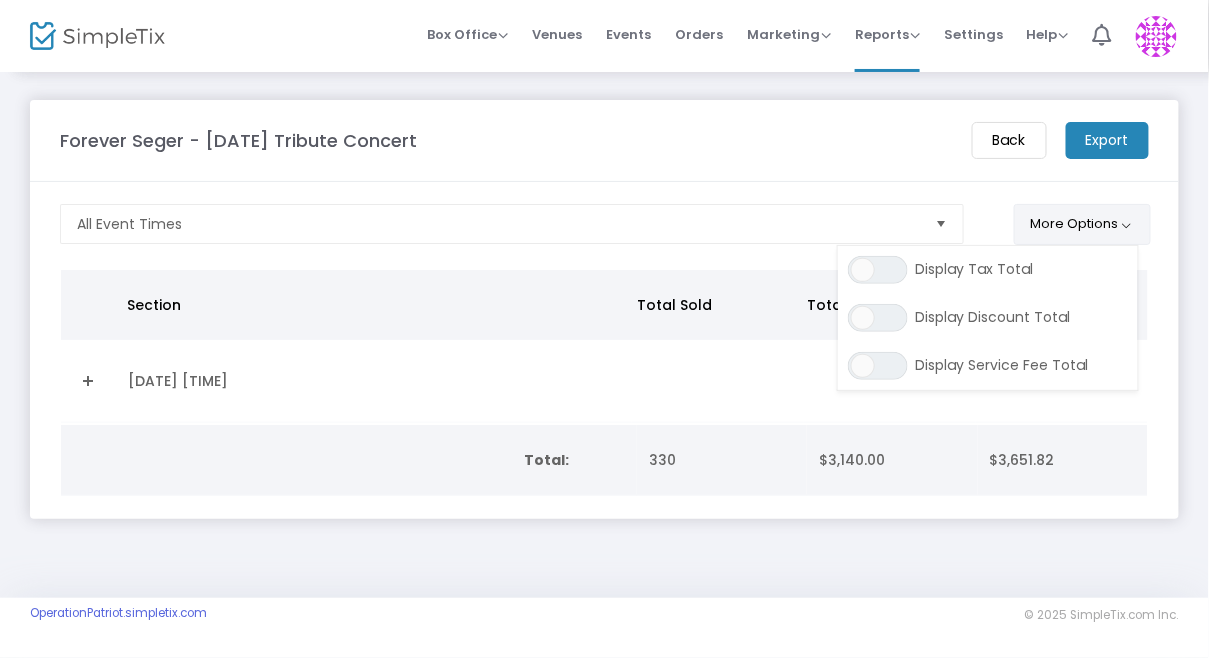 click on "More Options" 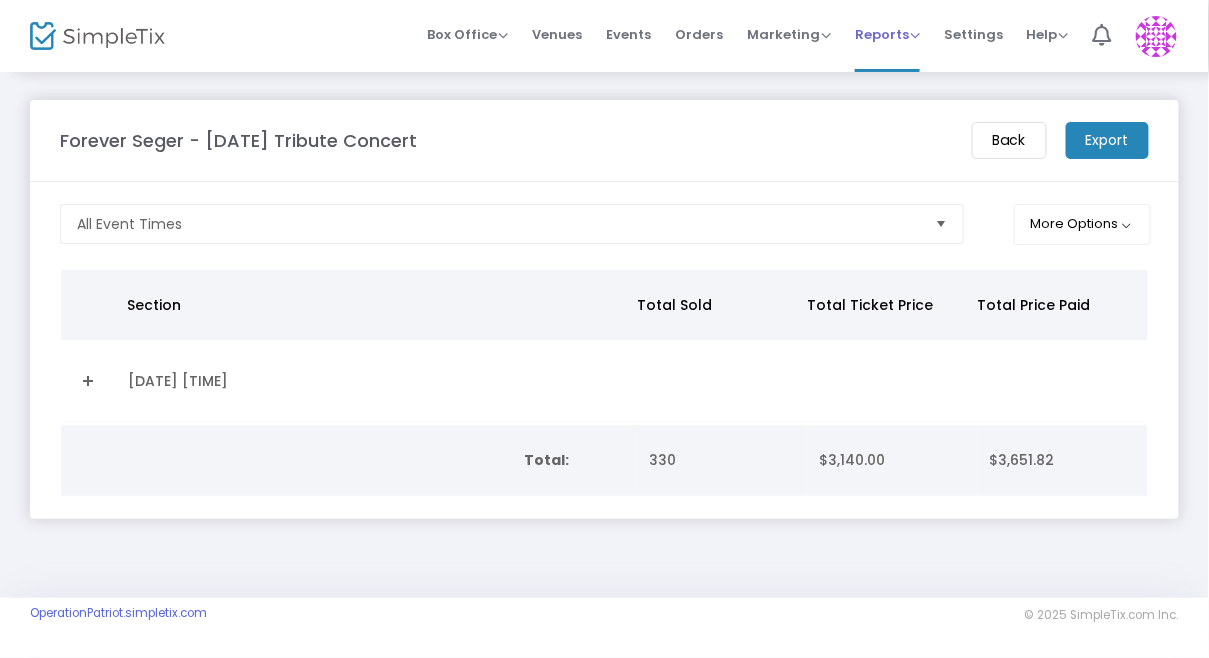 click on "Reports" at bounding box center (887, 34) 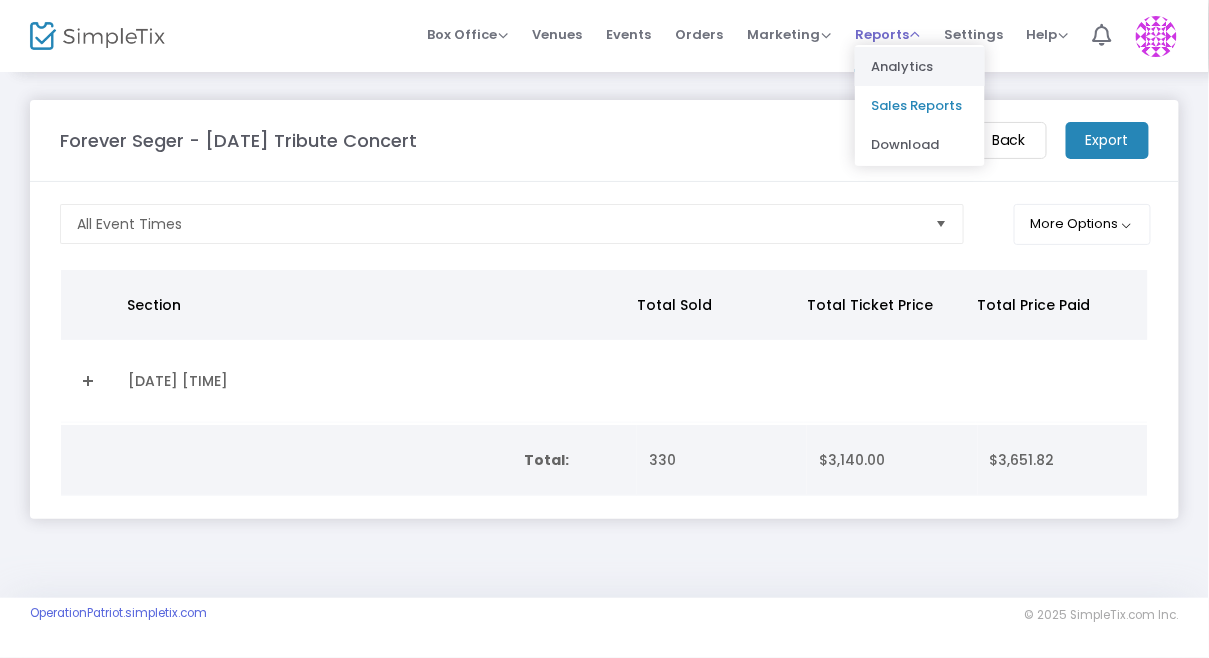 click on "Analytics" at bounding box center (920, 66) 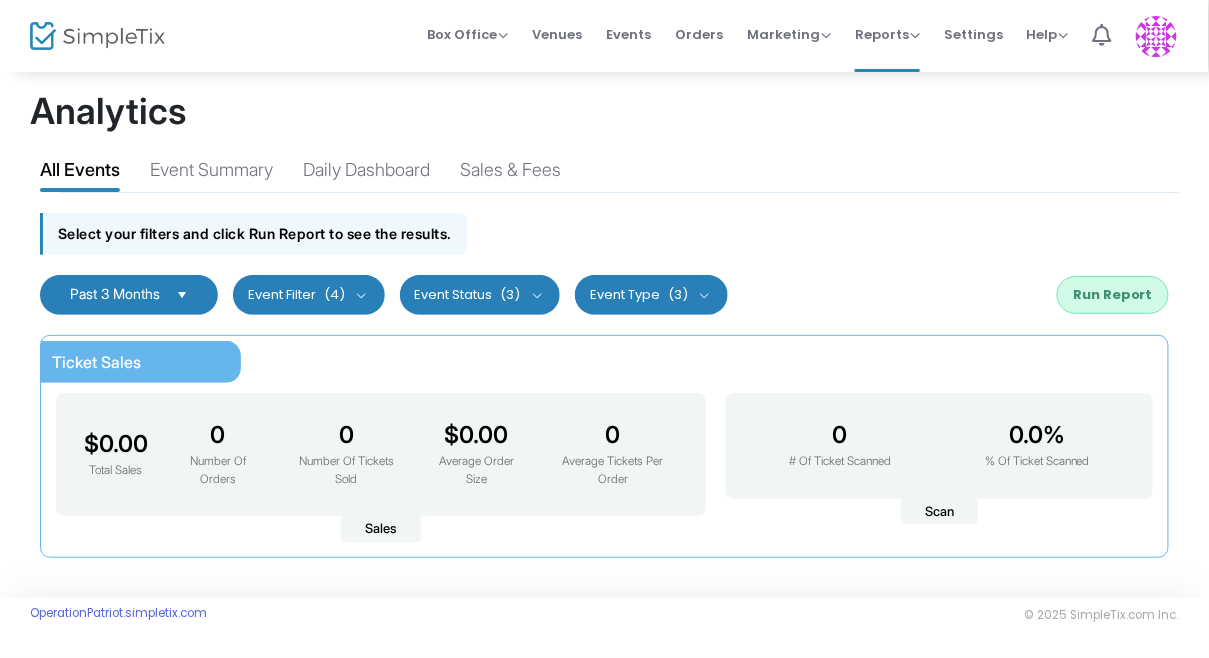 scroll, scrollTop: 0, scrollLeft: 0, axis: both 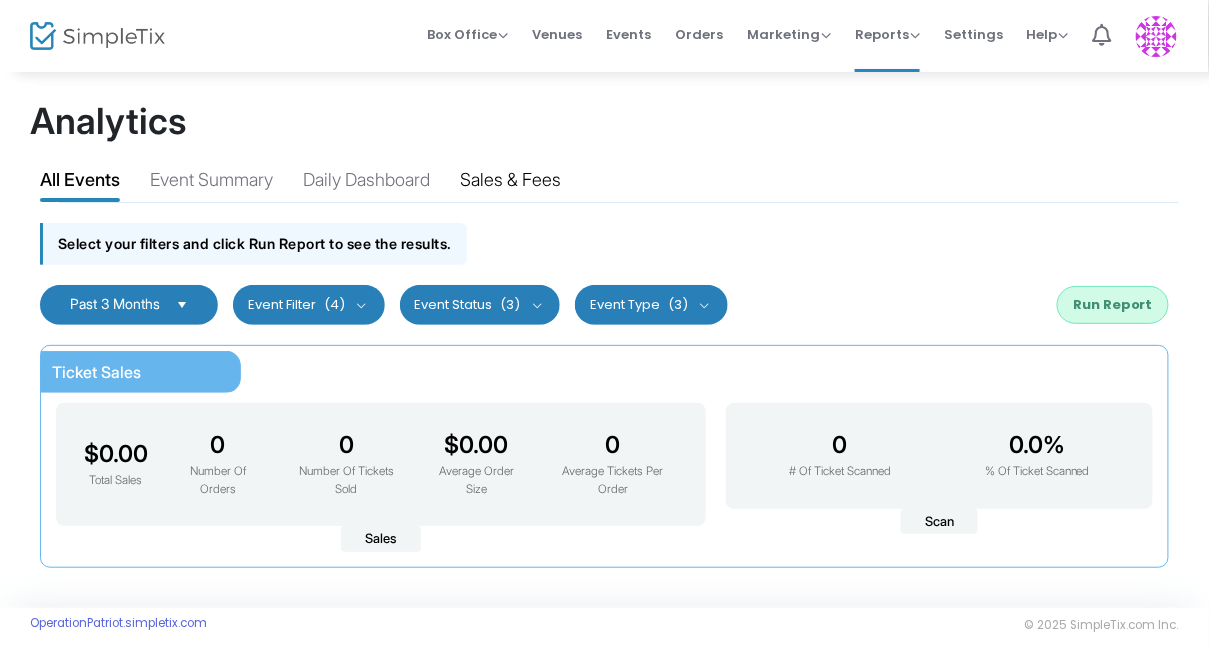 click on "Sales & Fees" 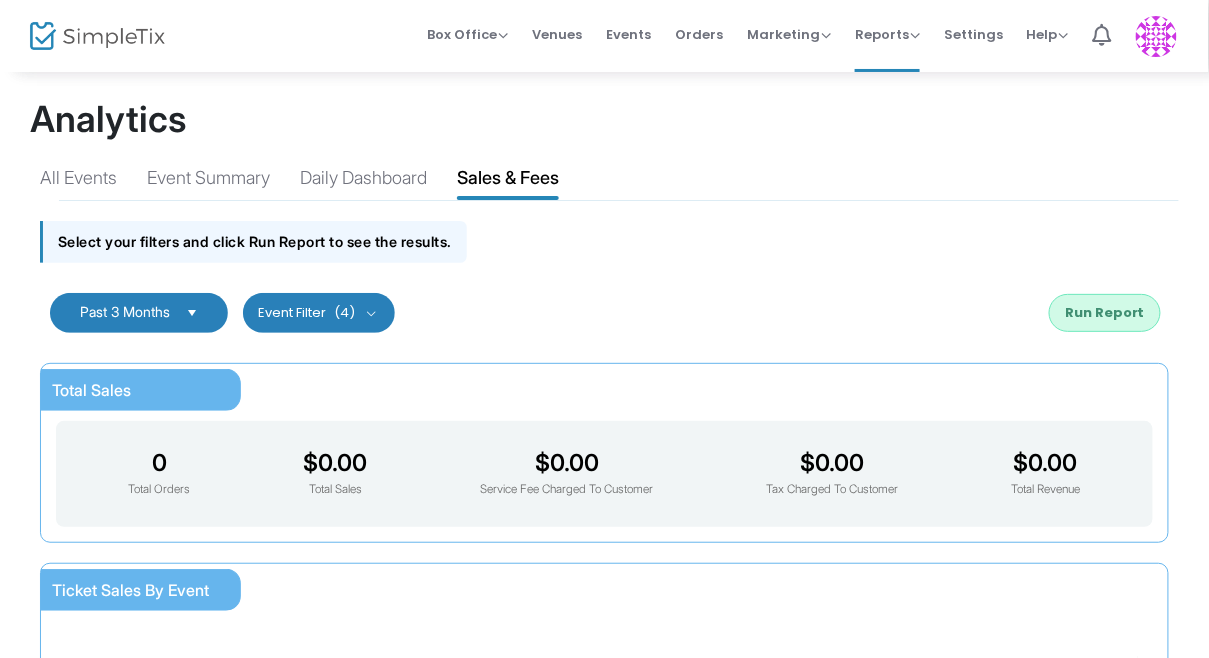 scroll, scrollTop: 0, scrollLeft: 0, axis: both 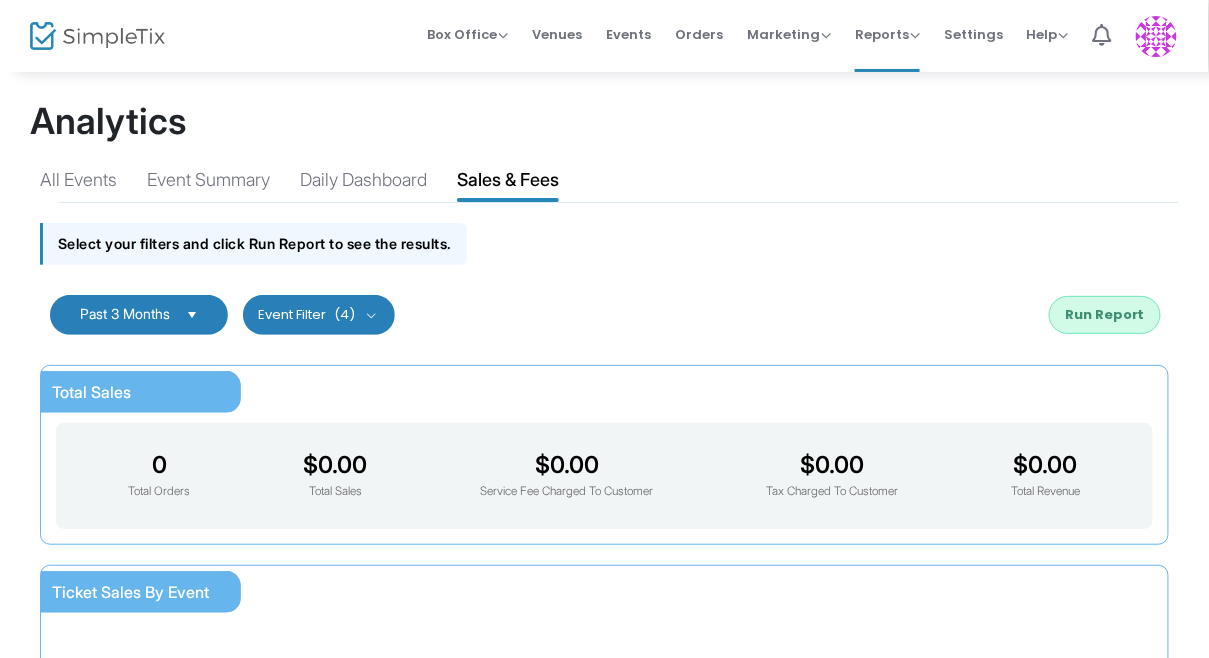 click on "Run Report" 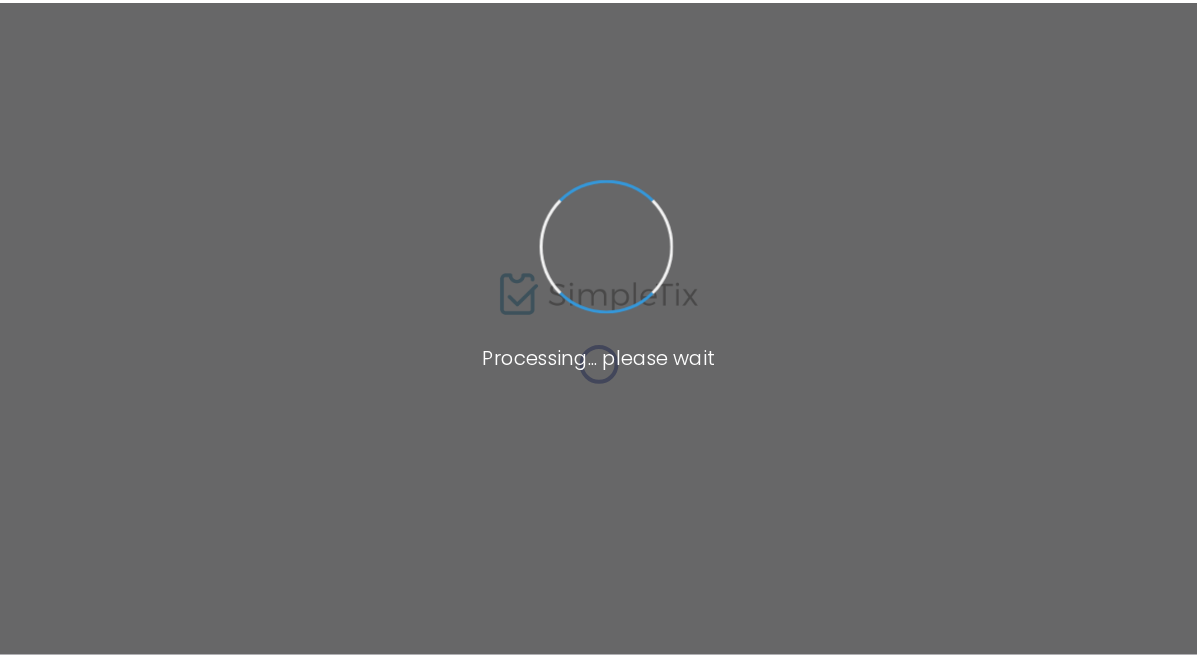 scroll, scrollTop: 0, scrollLeft: 0, axis: both 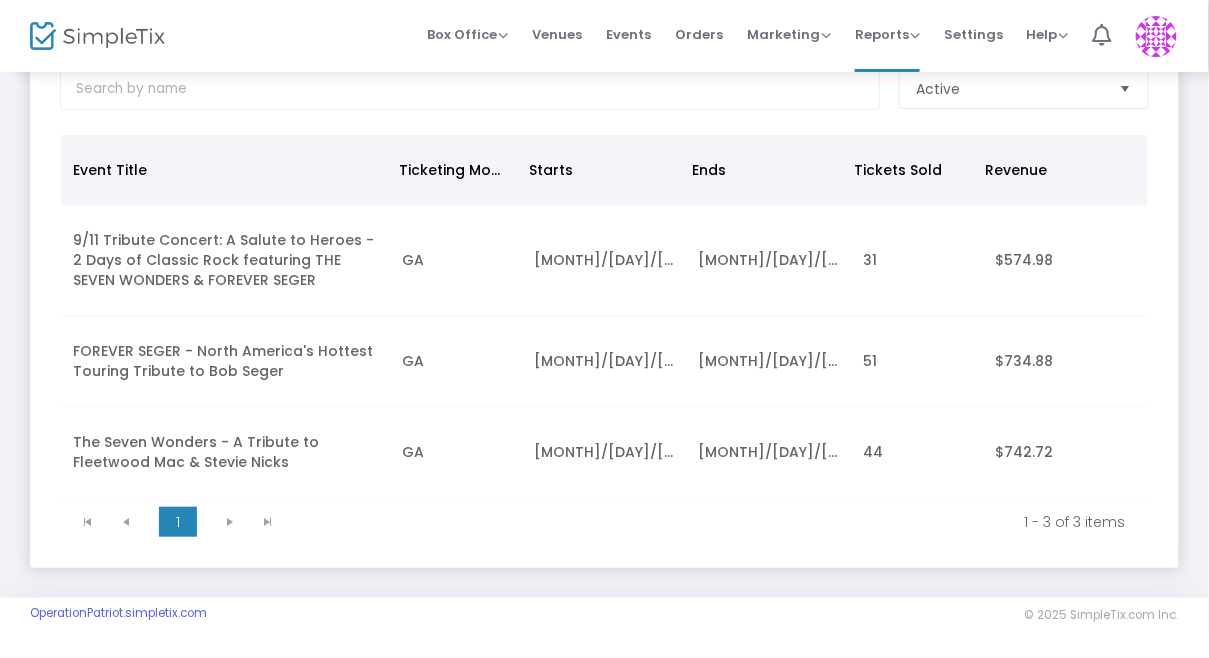 click 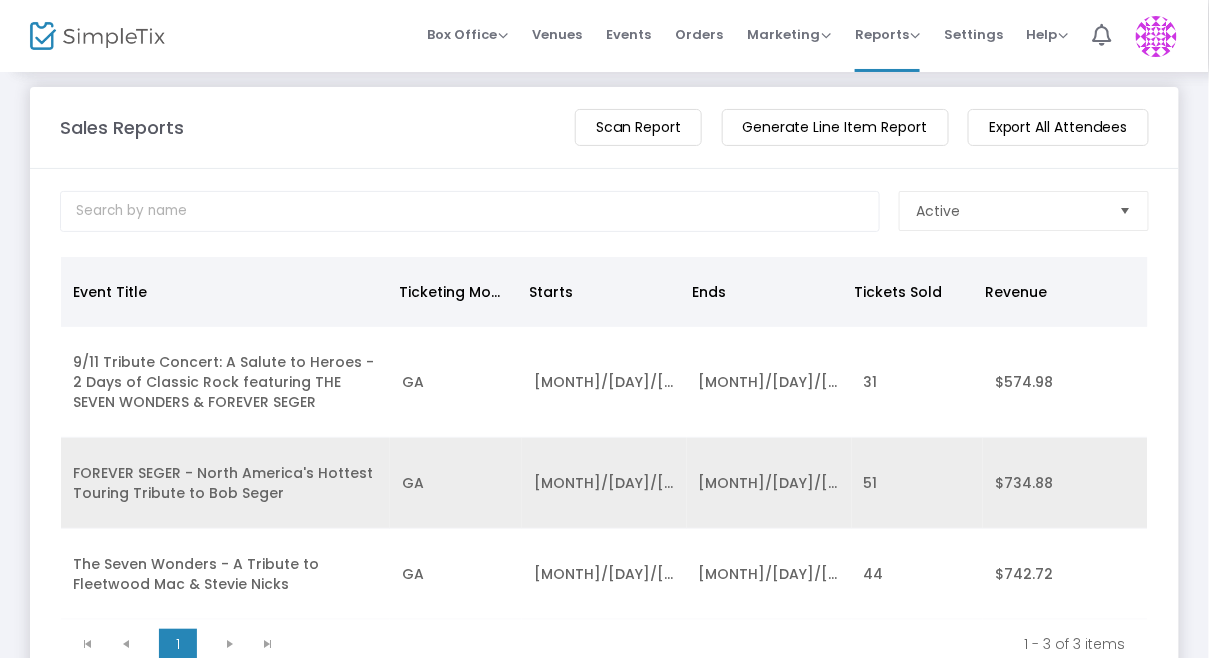 scroll, scrollTop: 0, scrollLeft: 0, axis: both 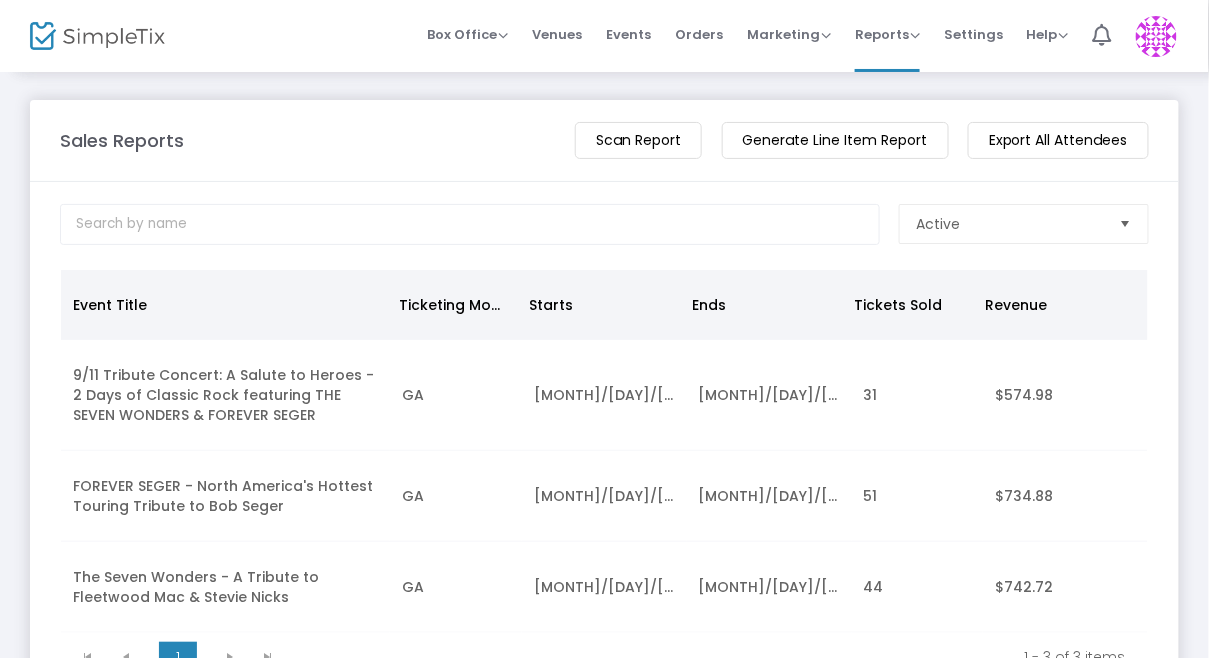 click on "Generate Line Item Report" 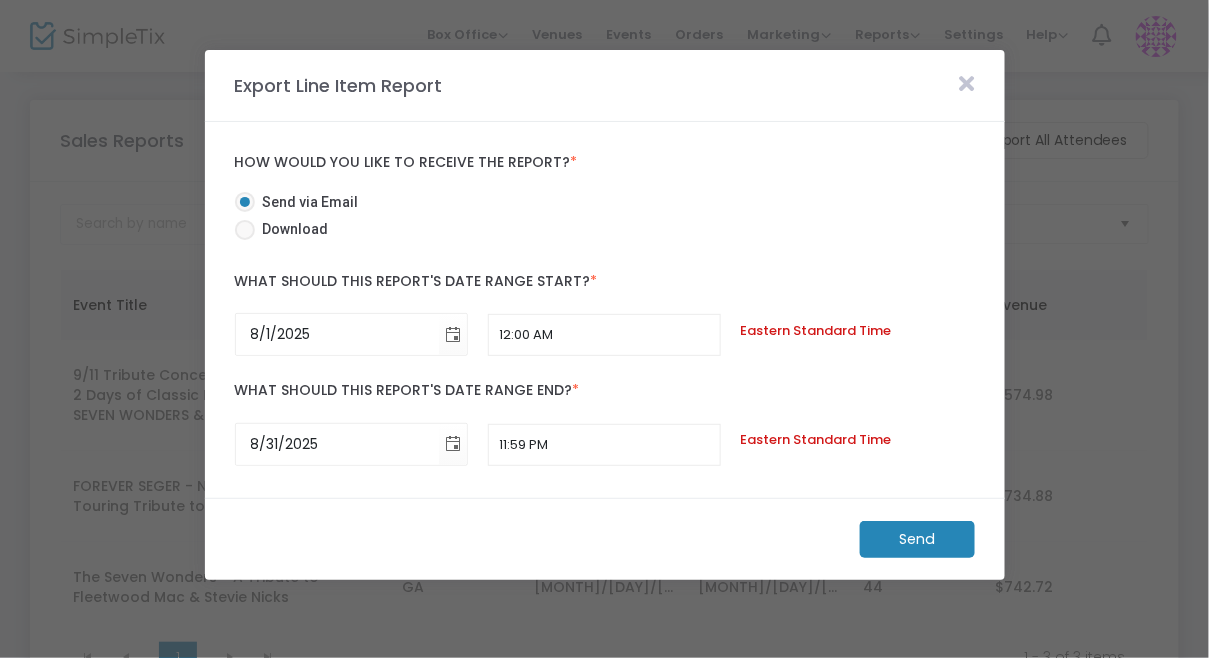 click on "Download" at bounding box center [292, 229] 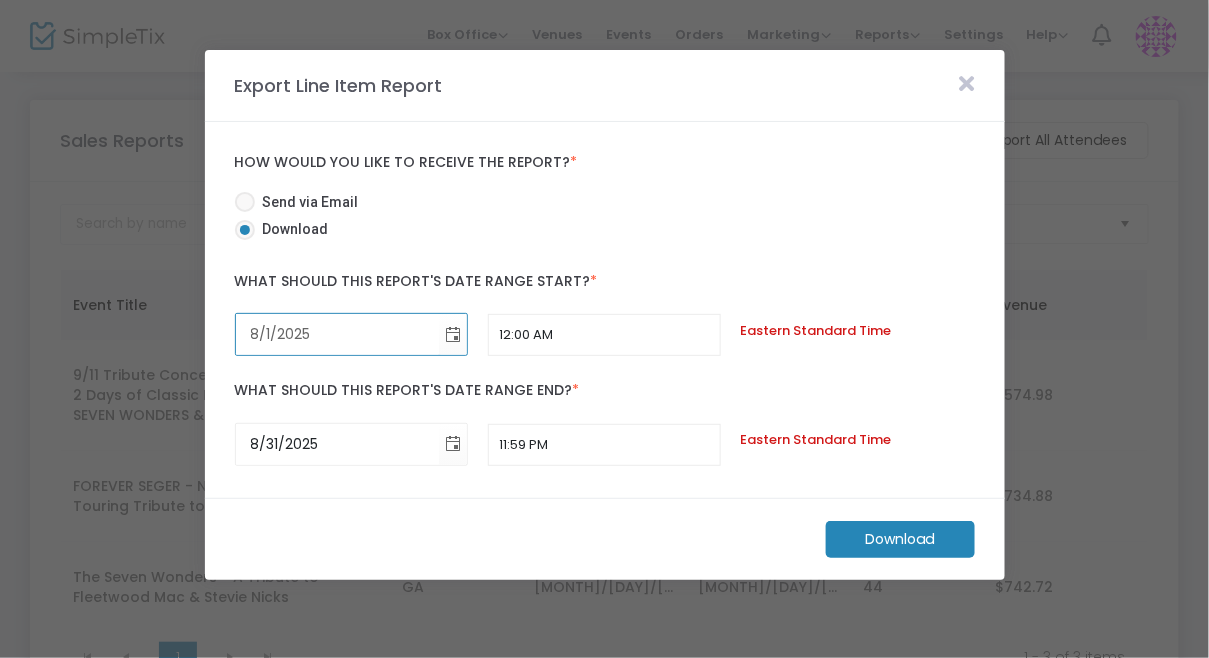 click on "8/1/2025" at bounding box center (338, 334) 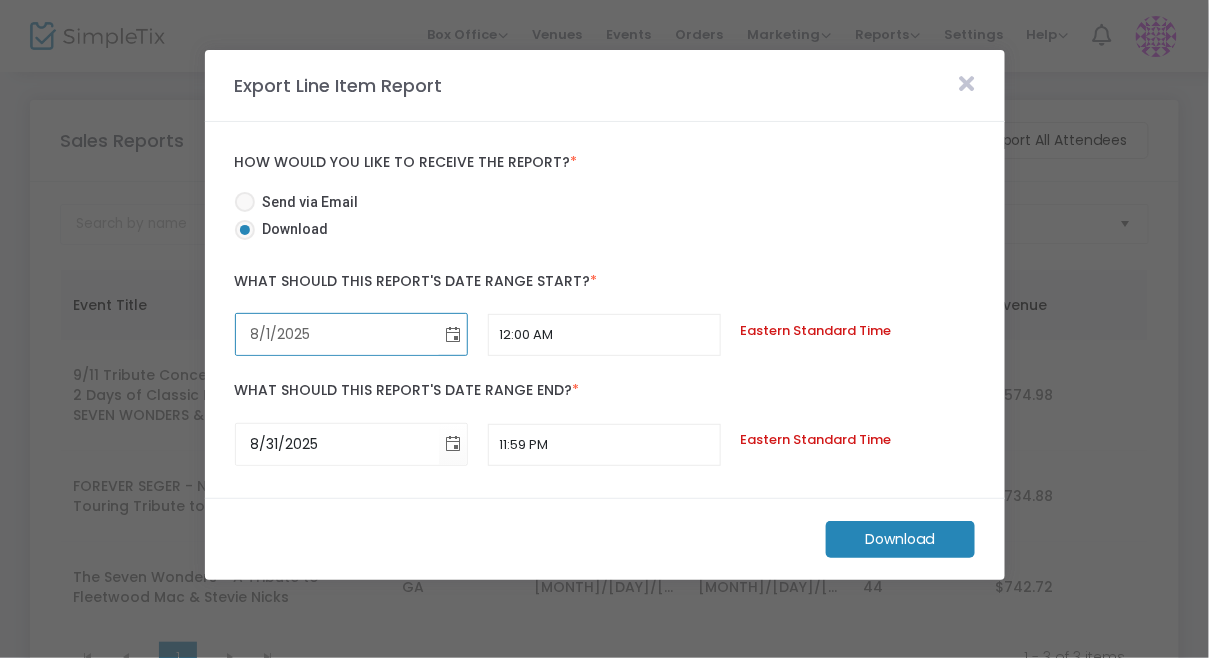 click 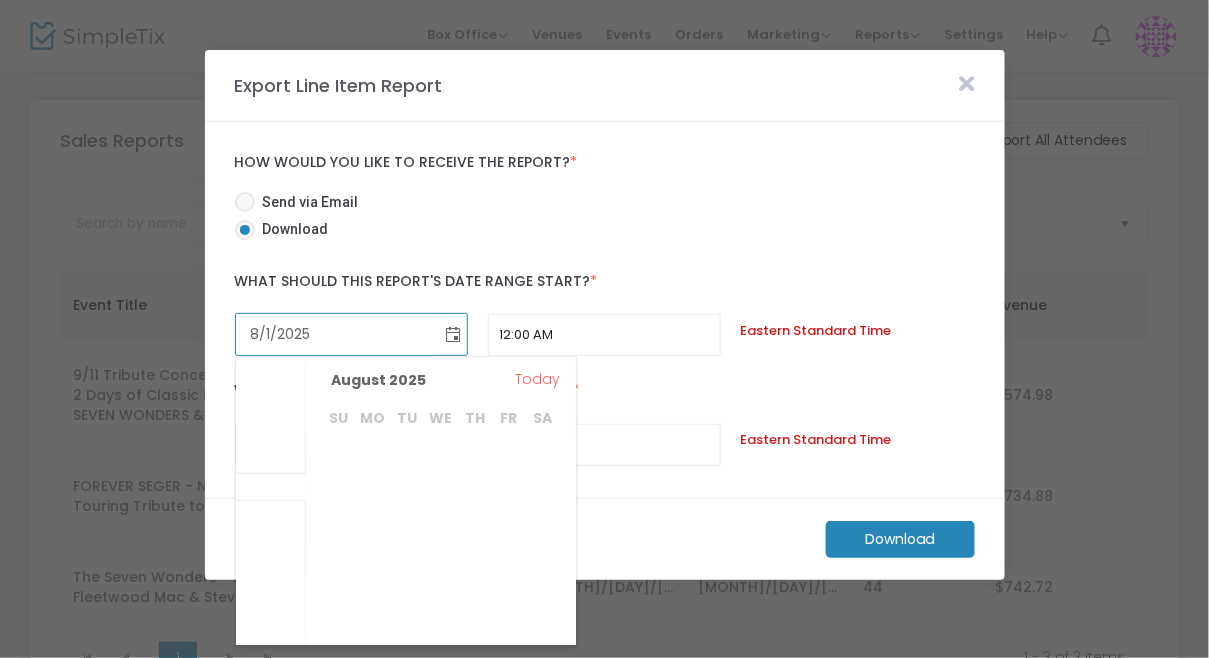 scroll, scrollTop: 42196, scrollLeft: 0, axis: vertical 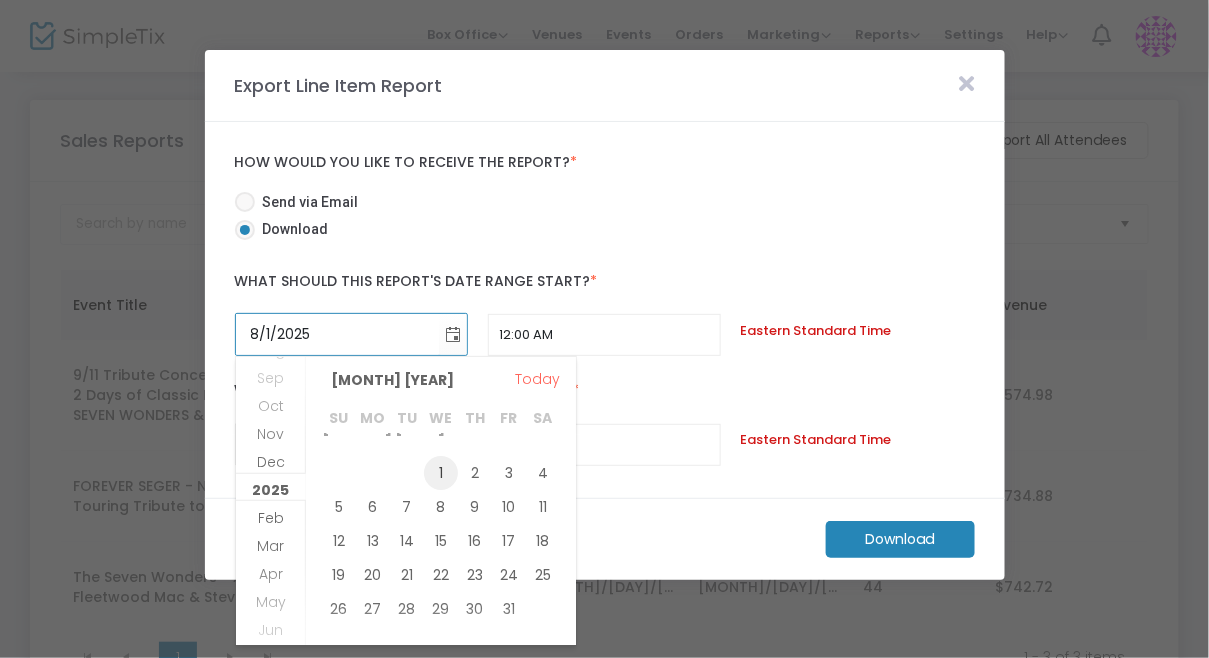 click on "1" at bounding box center [441, 473] 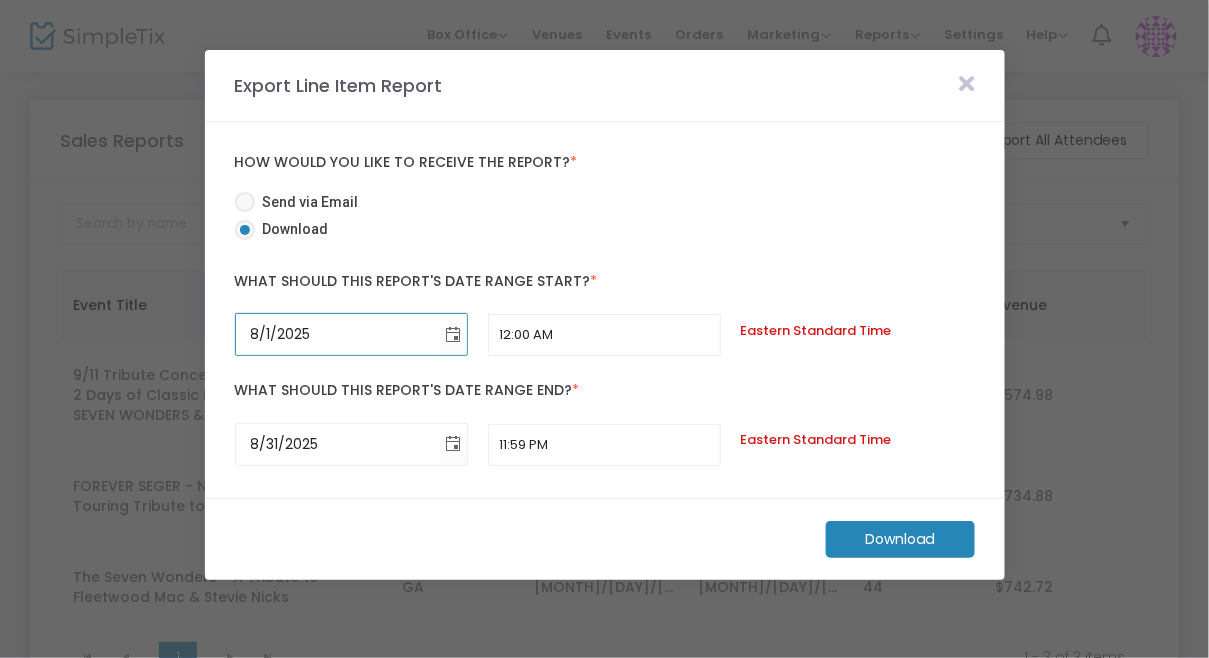click on "Download" 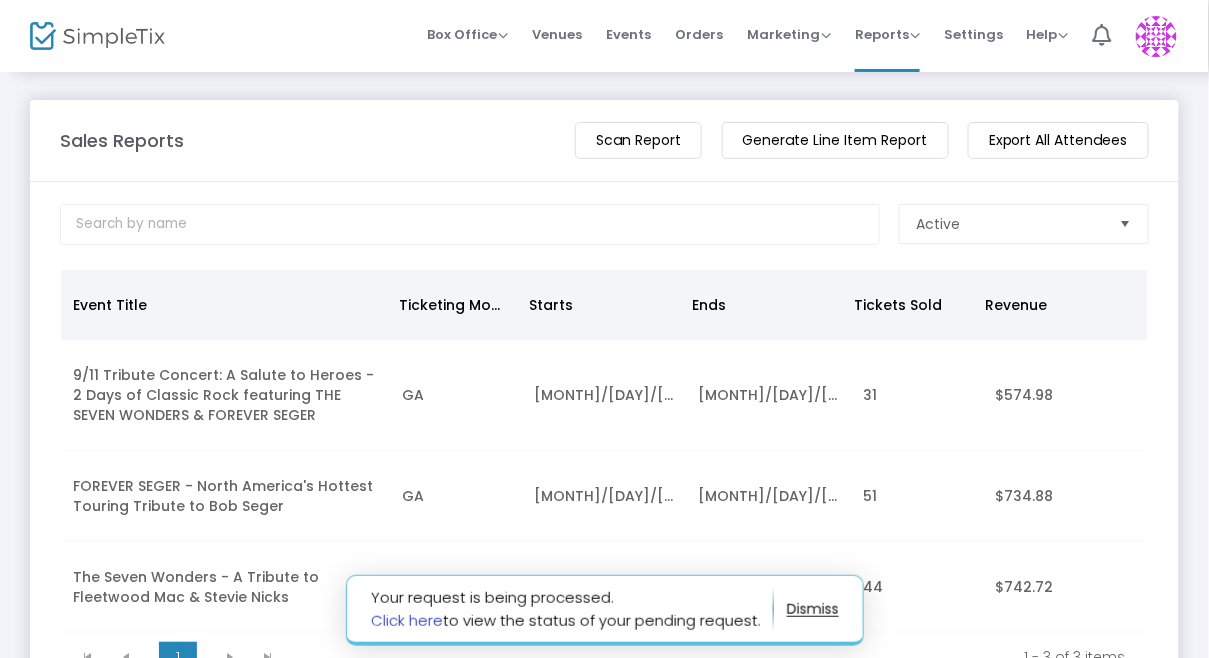 click on "Click here" 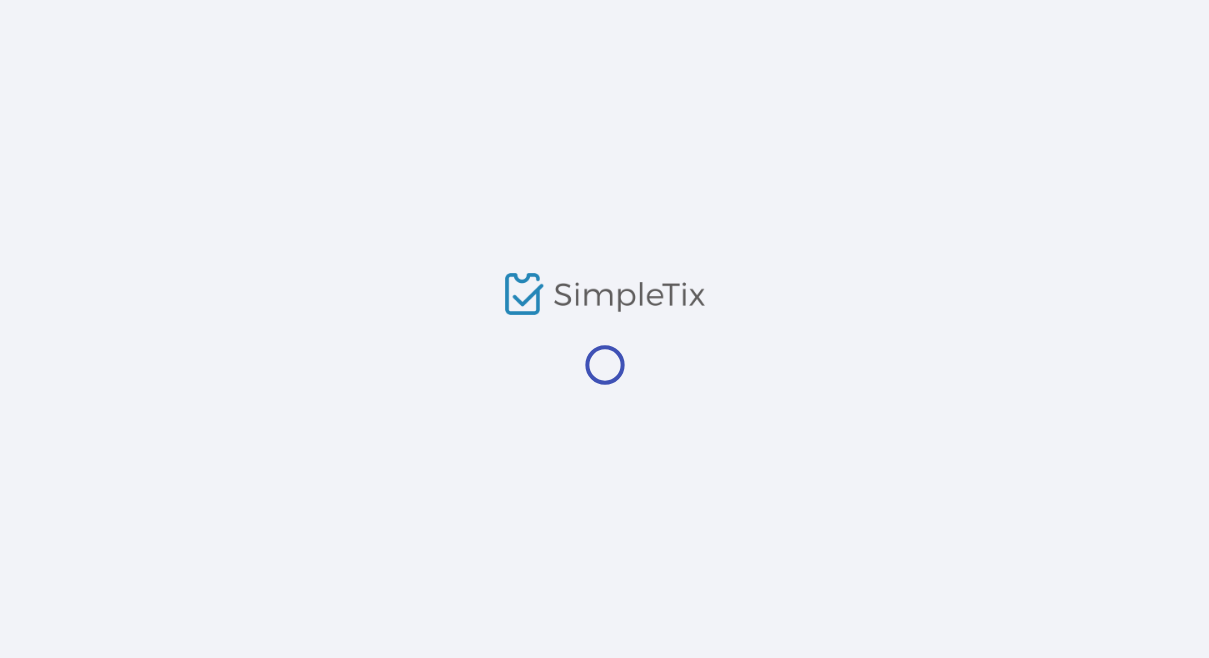 scroll, scrollTop: 0, scrollLeft: 0, axis: both 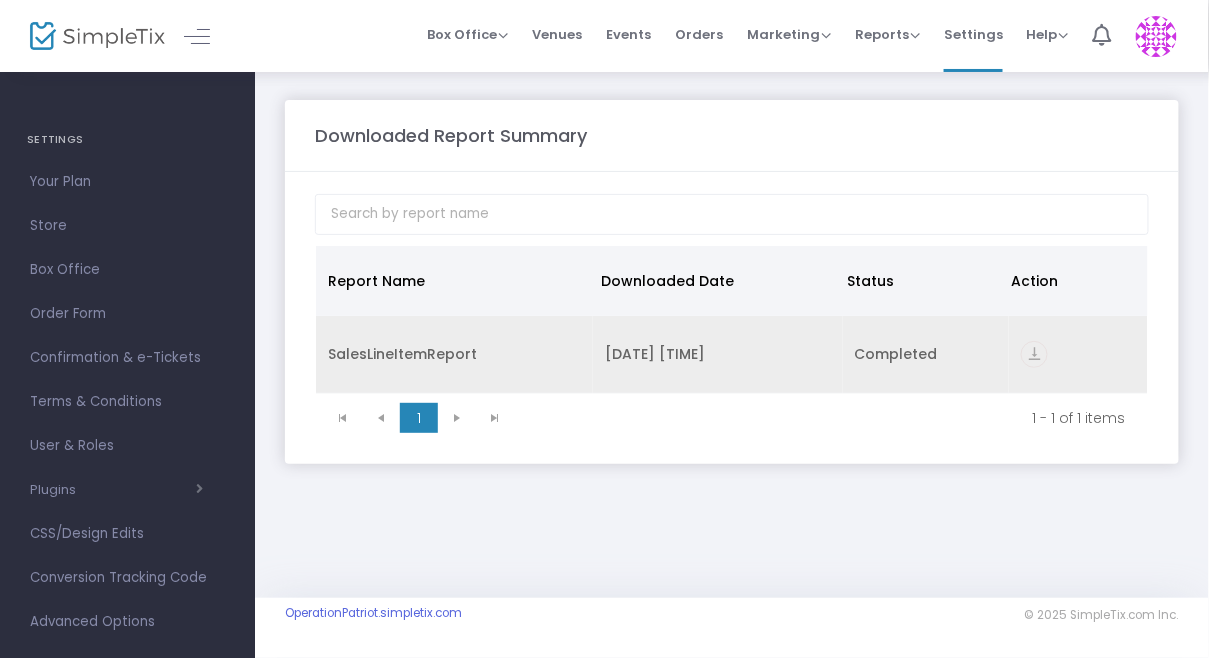 click on "vertical_align_bottom" 